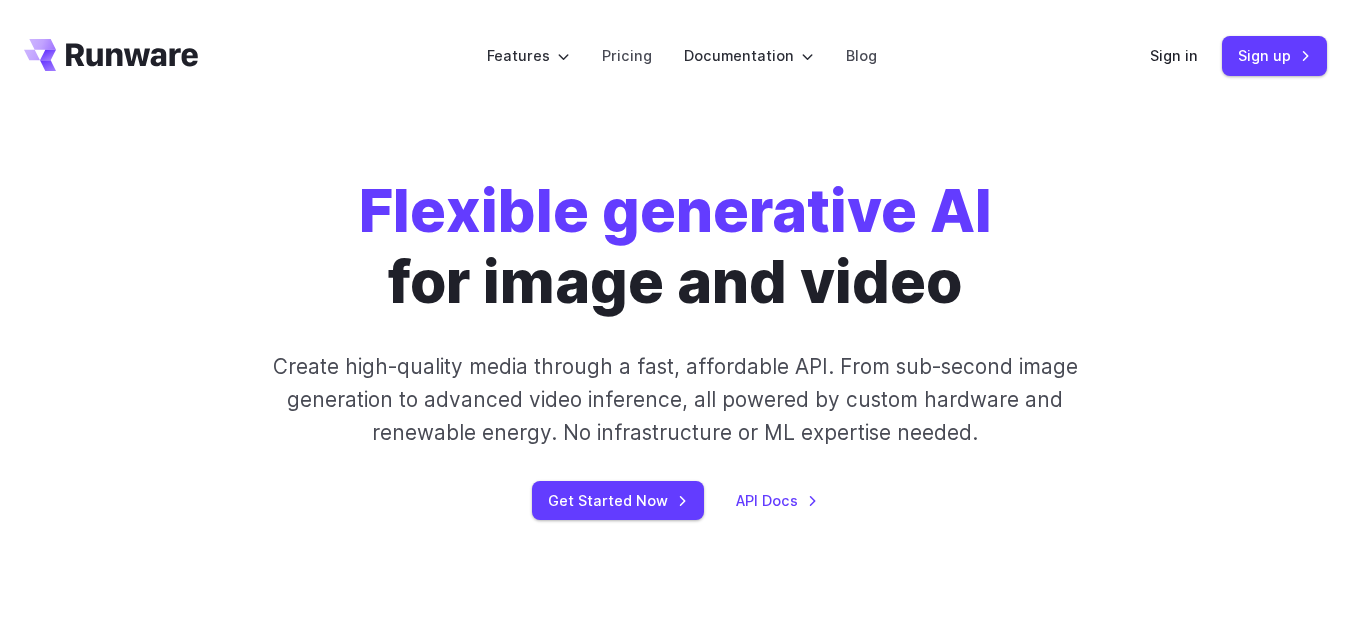 scroll, scrollTop: 0, scrollLeft: 0, axis: both 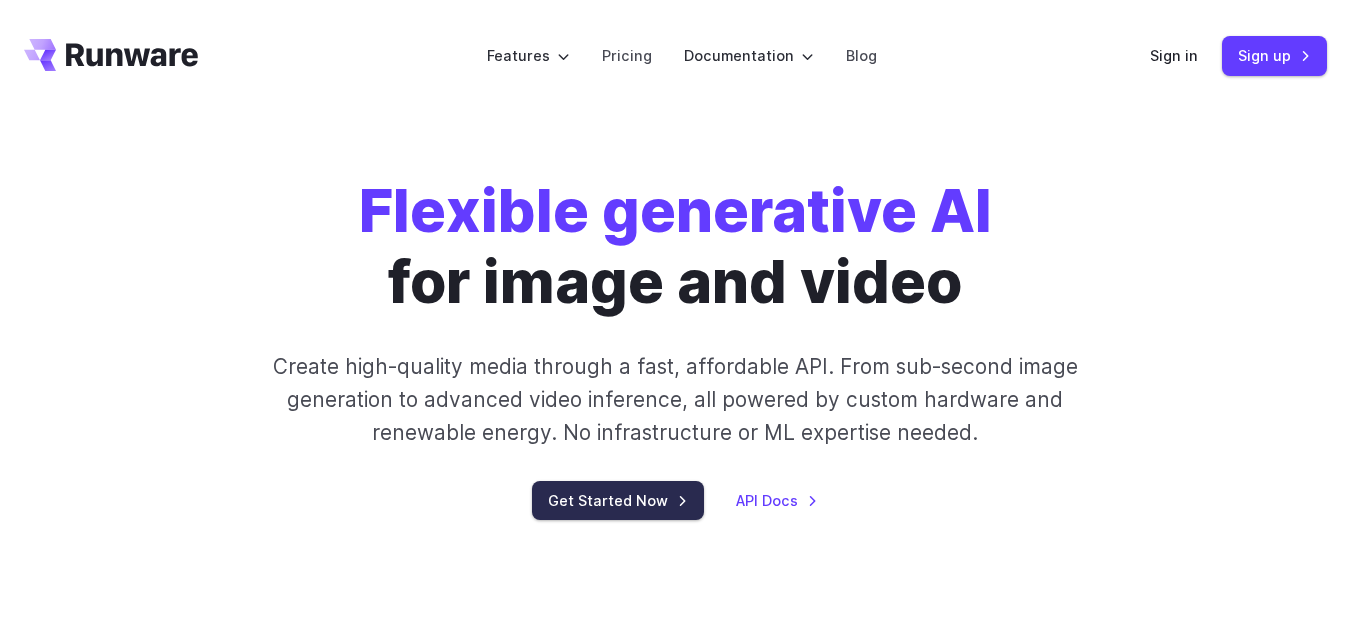click on "Get Started Now" at bounding box center [618, 500] 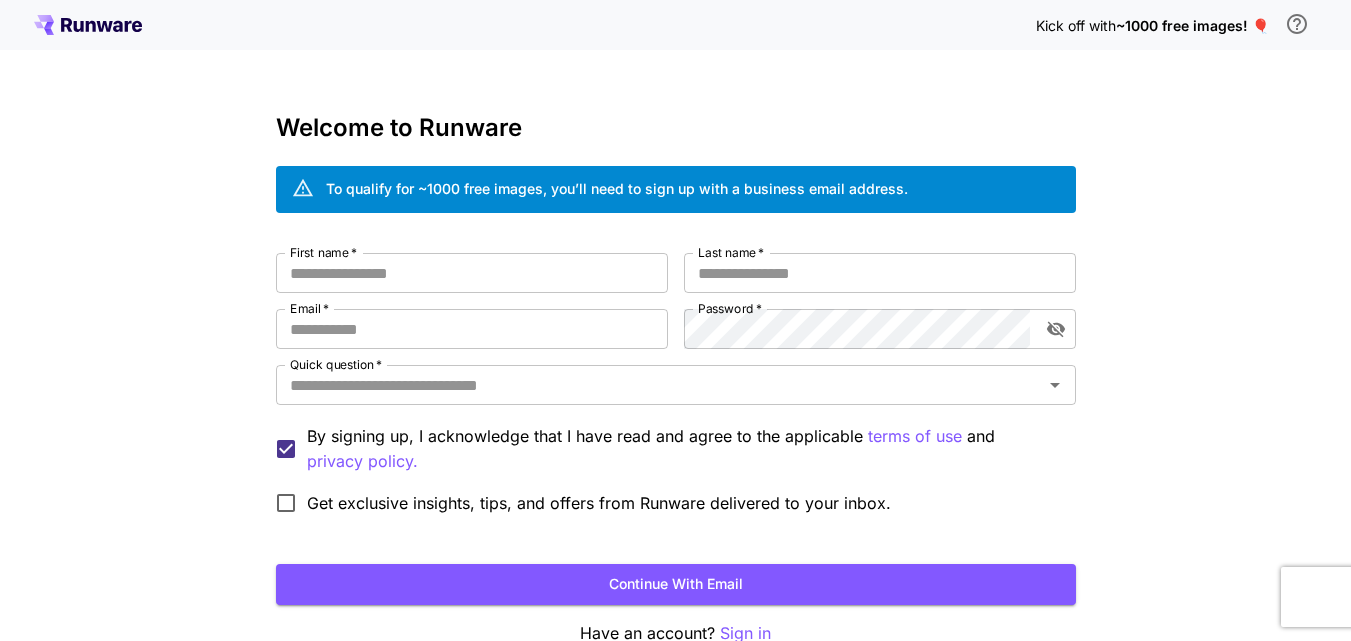 scroll, scrollTop: 0, scrollLeft: 0, axis: both 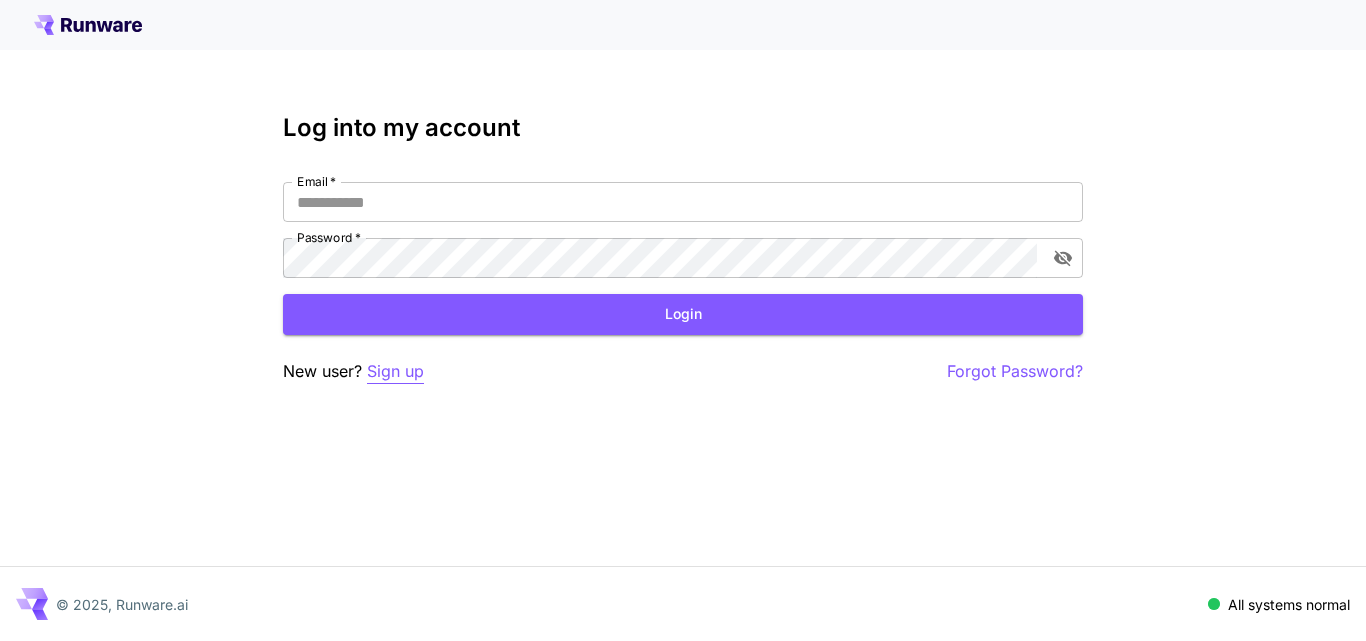 click on "Sign up" at bounding box center (395, 371) 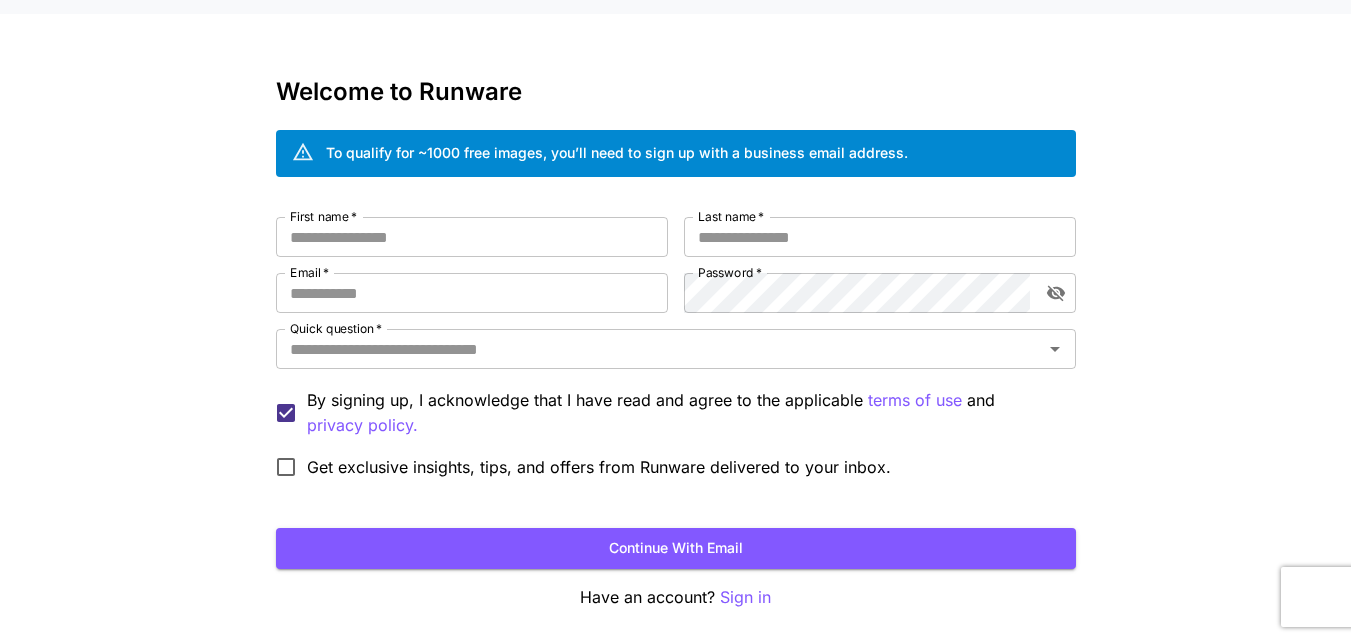 scroll, scrollTop: 112, scrollLeft: 0, axis: vertical 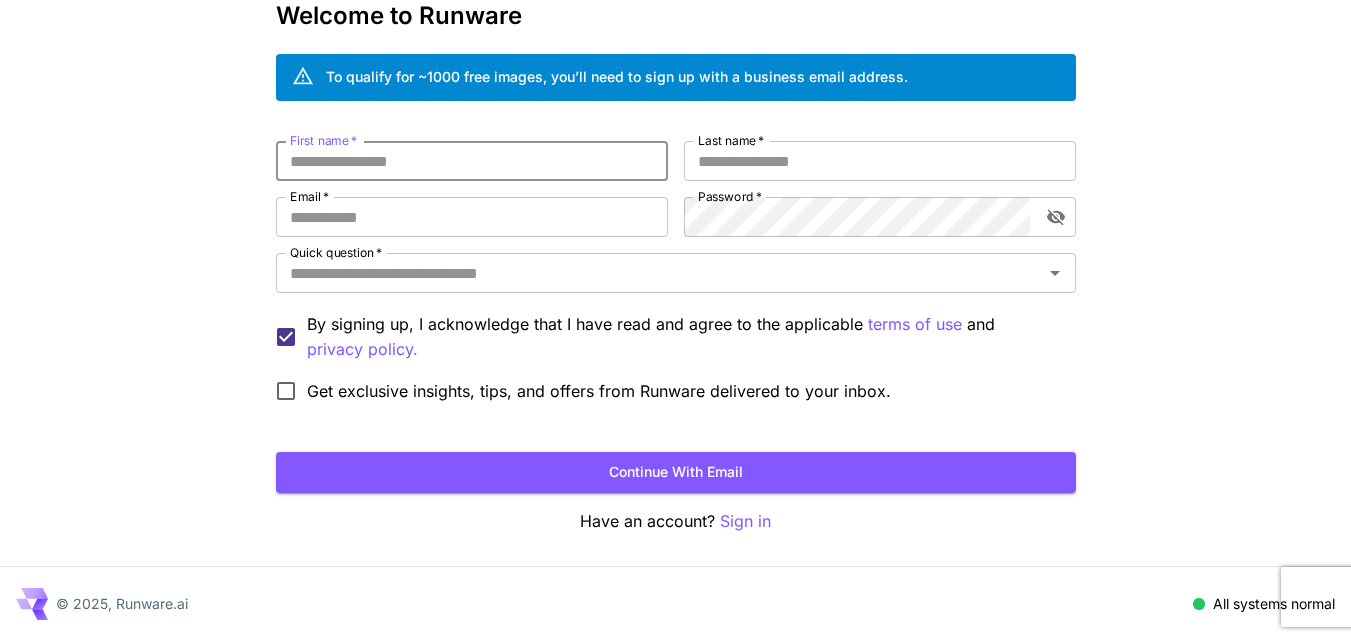 click on "First name   *" at bounding box center [472, 161] 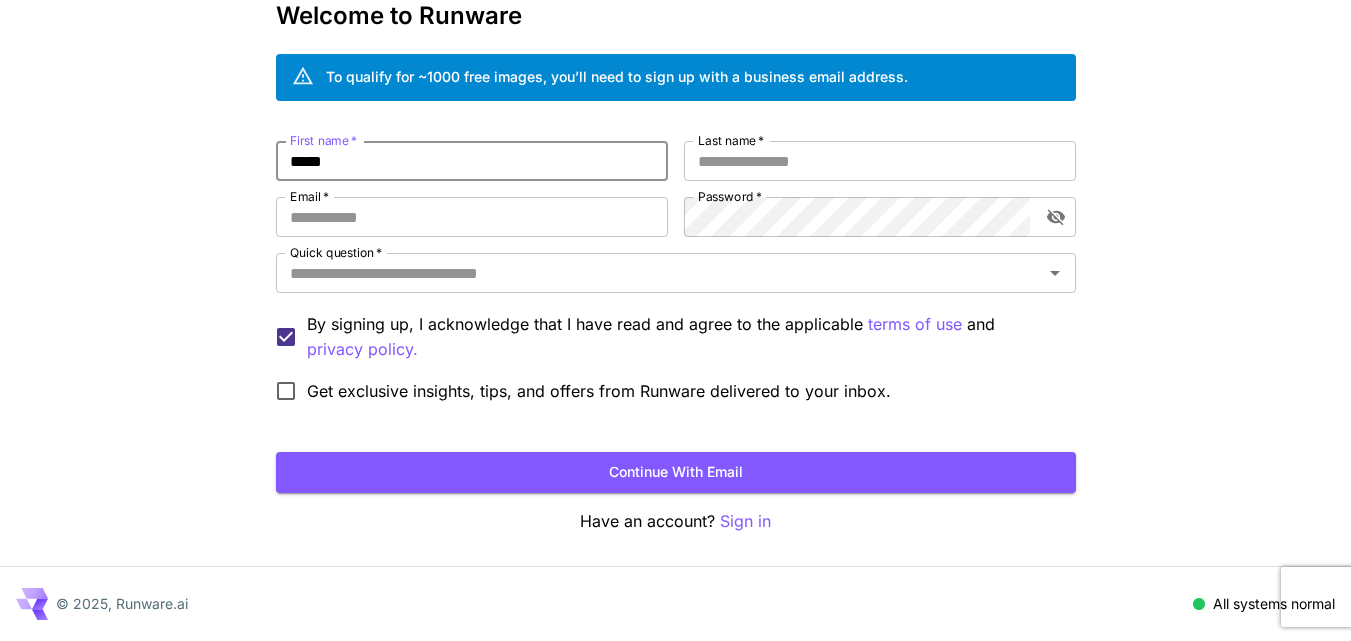 type on "*****" 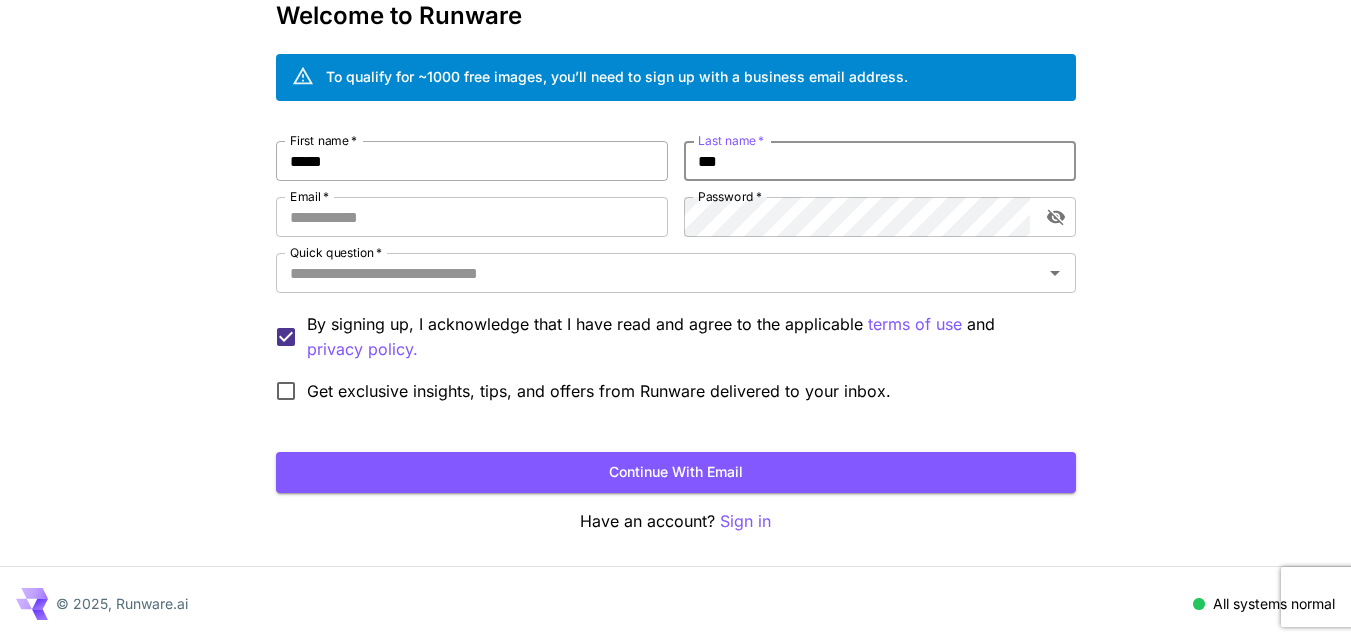type on "***" 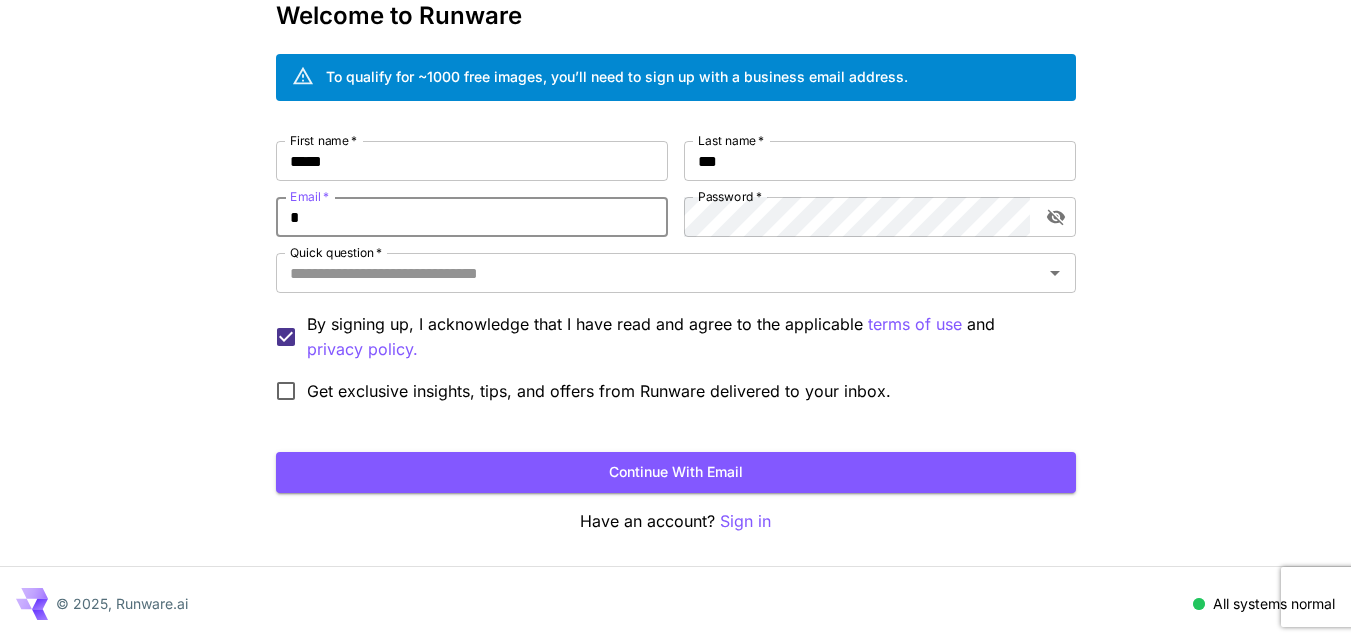type on "**********" 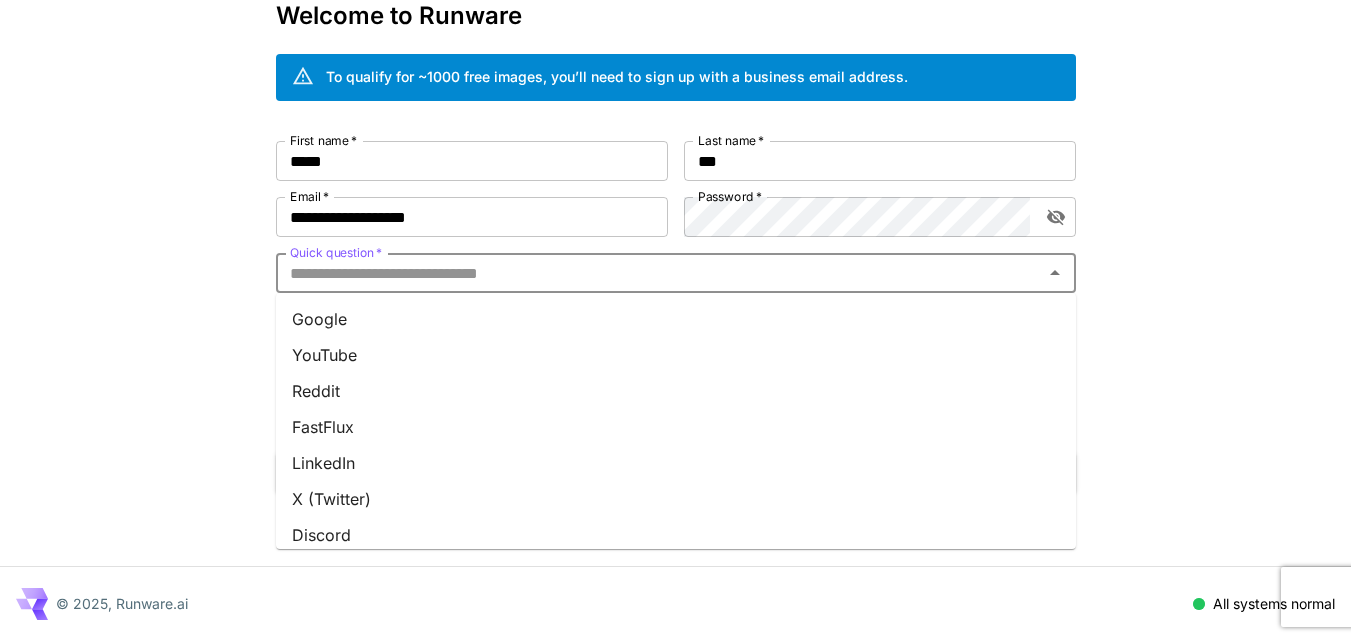 click on "Quick question   *" at bounding box center [659, 273] 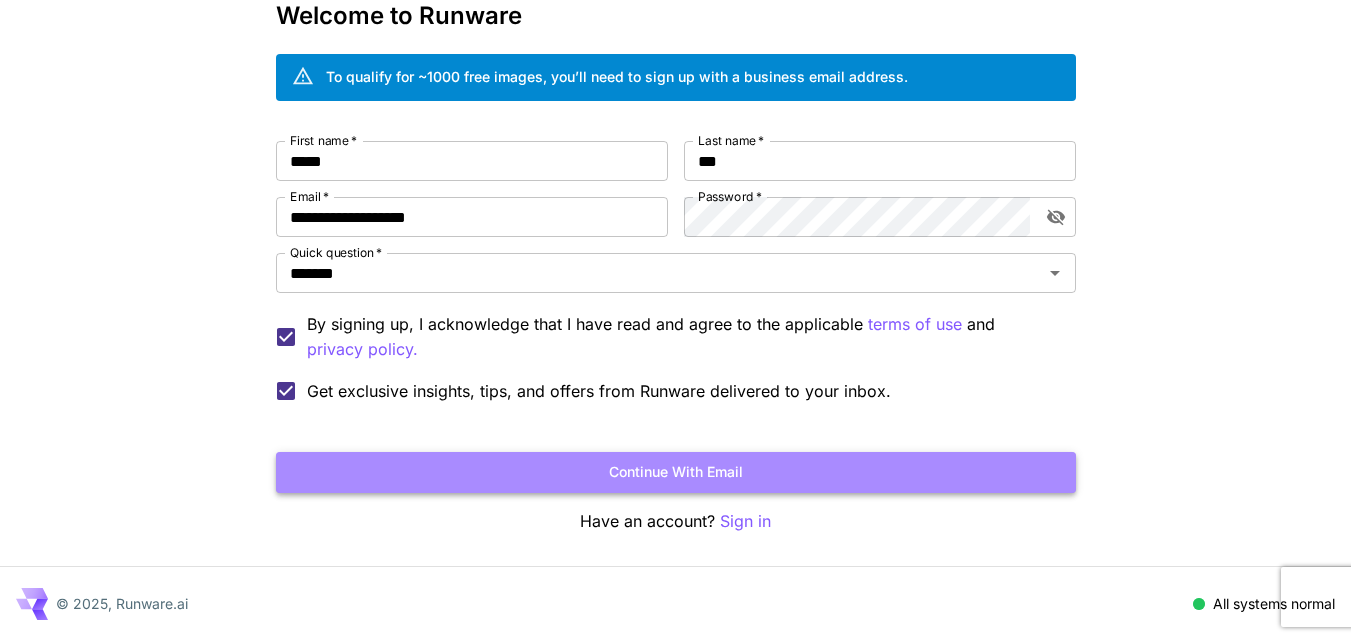 click on "Continue with email" at bounding box center [676, 472] 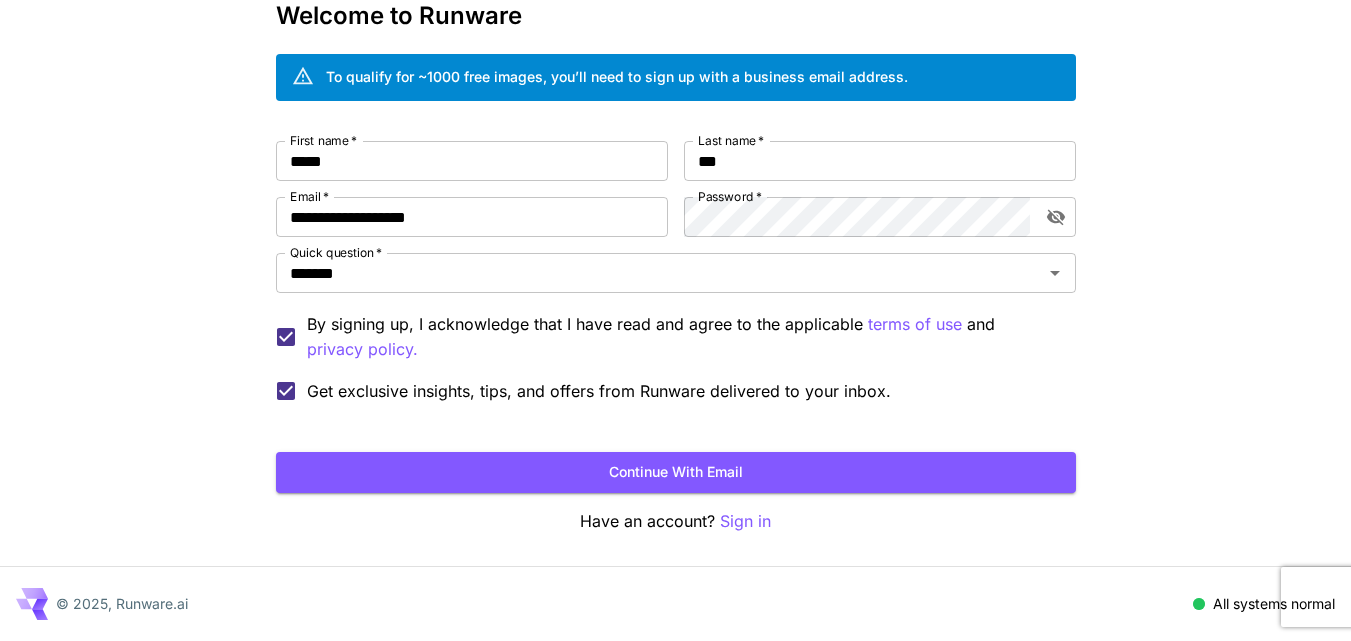 scroll, scrollTop: 0, scrollLeft: 0, axis: both 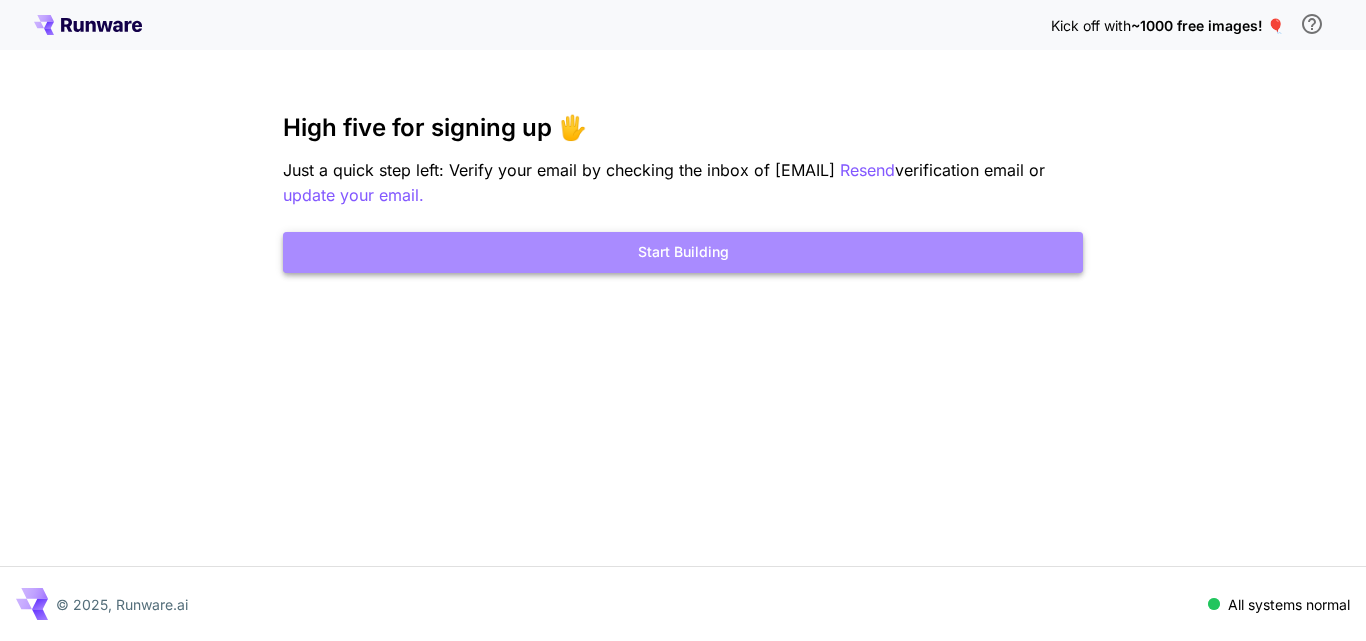 click on "Start Building" at bounding box center (683, 252) 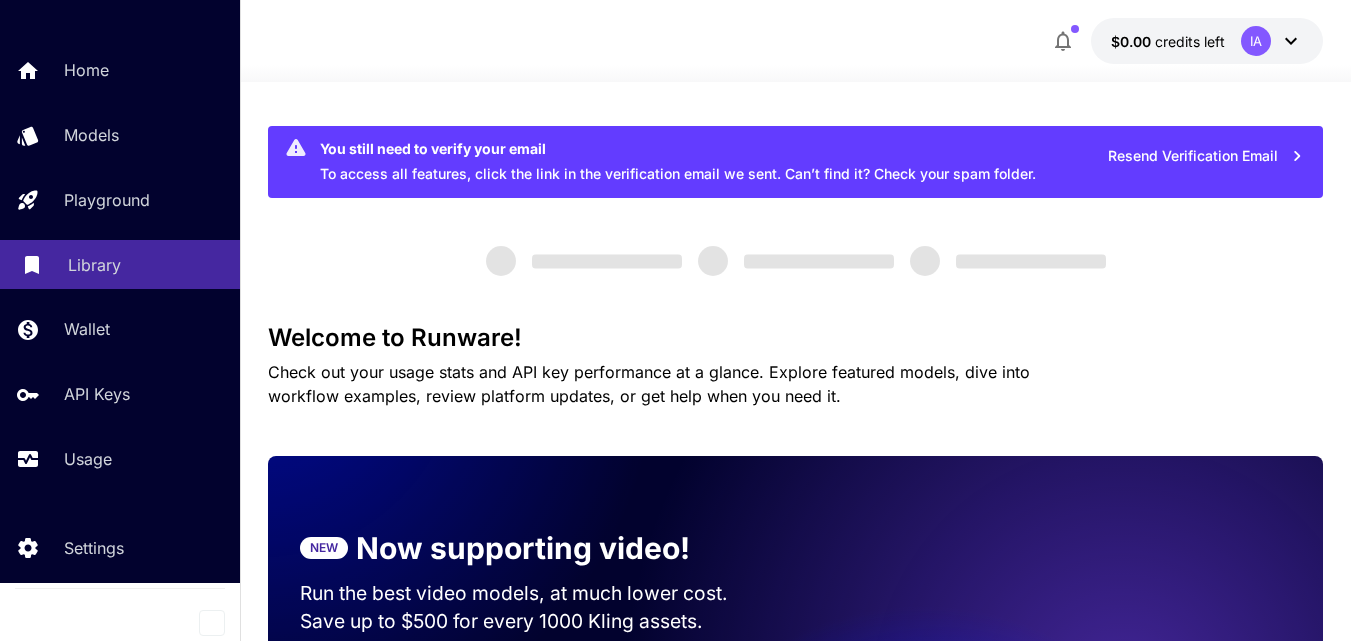 scroll, scrollTop: 58, scrollLeft: 0, axis: vertical 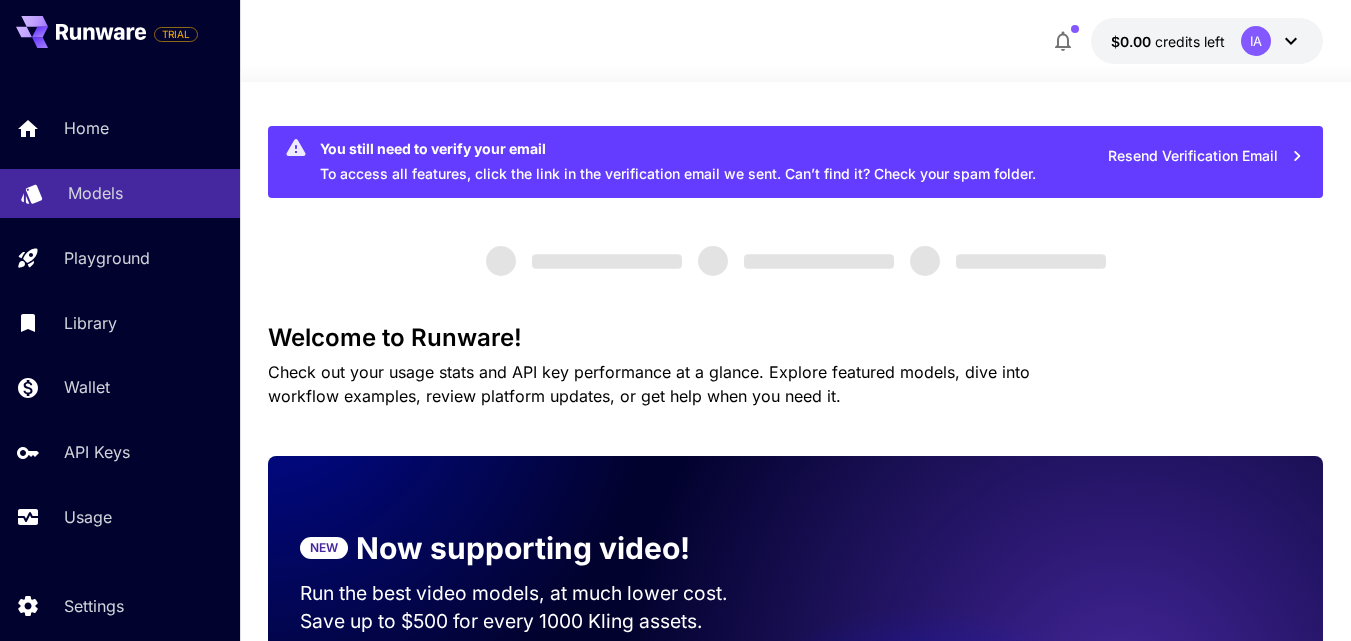 click on "Models" at bounding box center [95, 193] 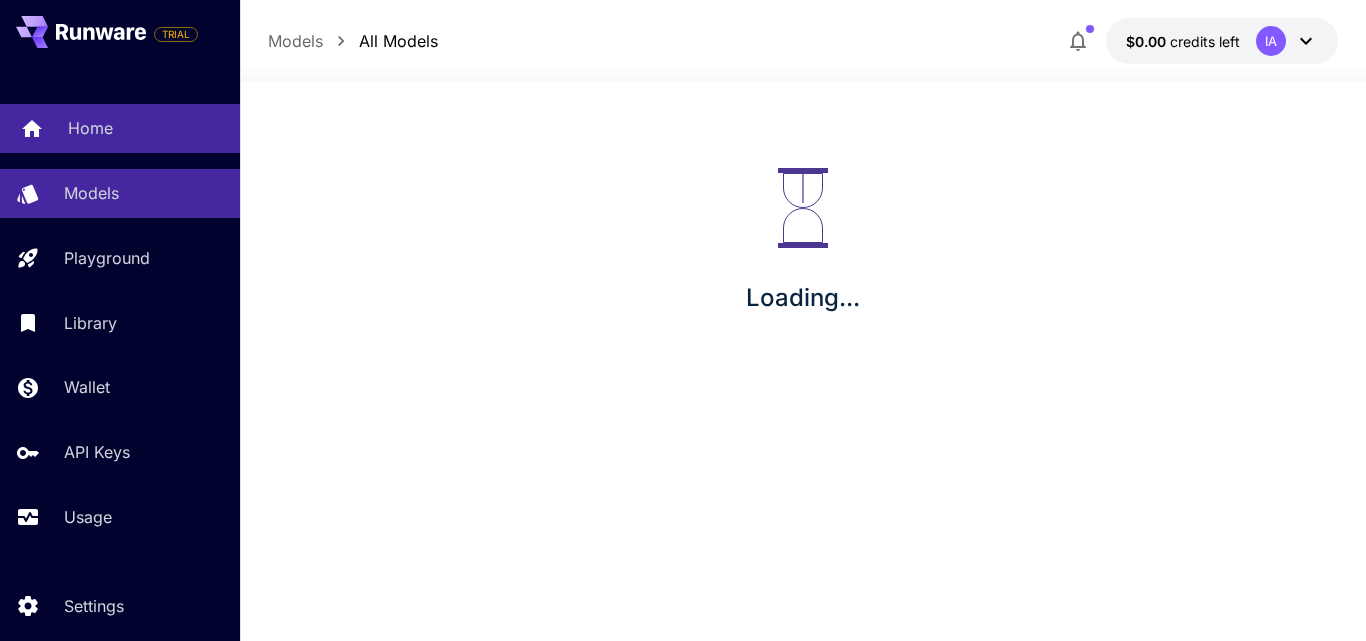 click on "Home" at bounding box center [146, 128] 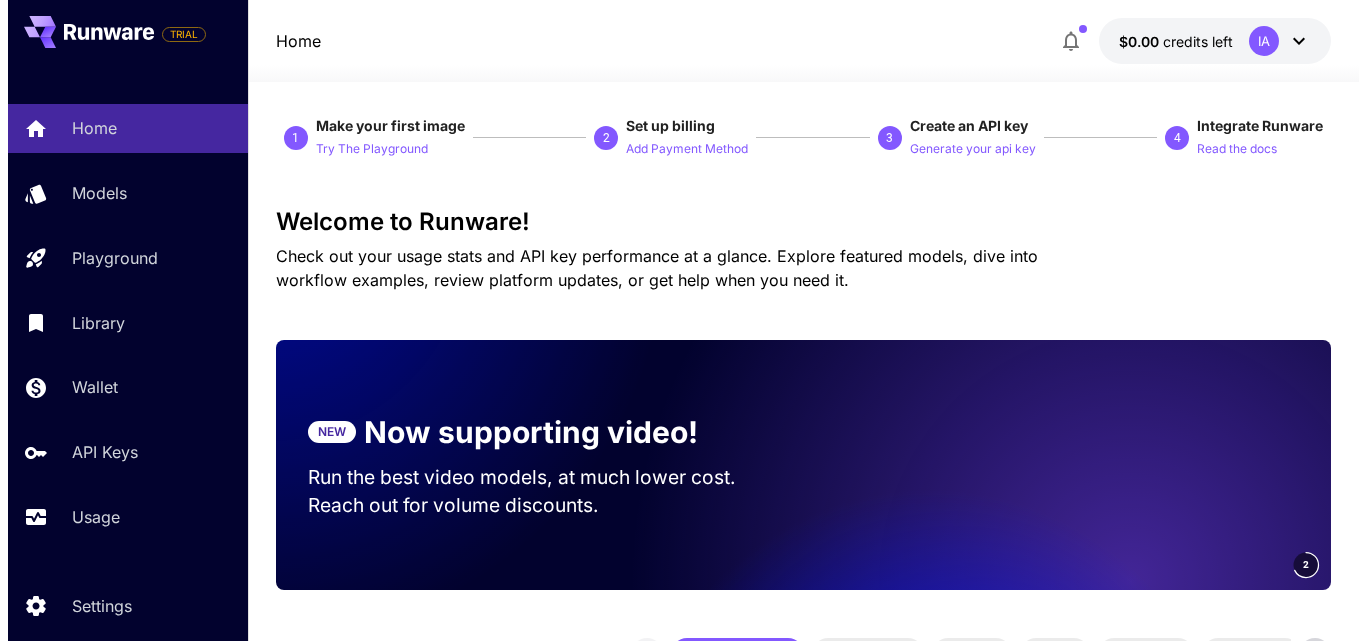 scroll, scrollTop: 0, scrollLeft: 0, axis: both 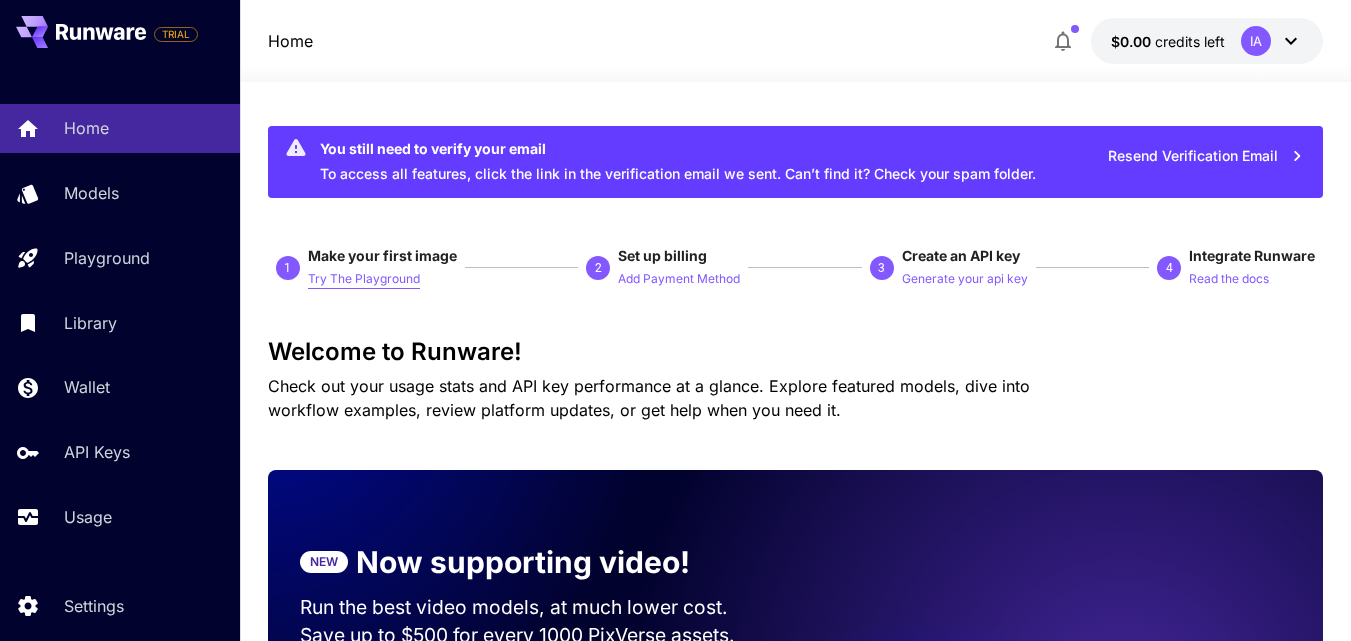 click on "Try The Playground" at bounding box center (364, 279) 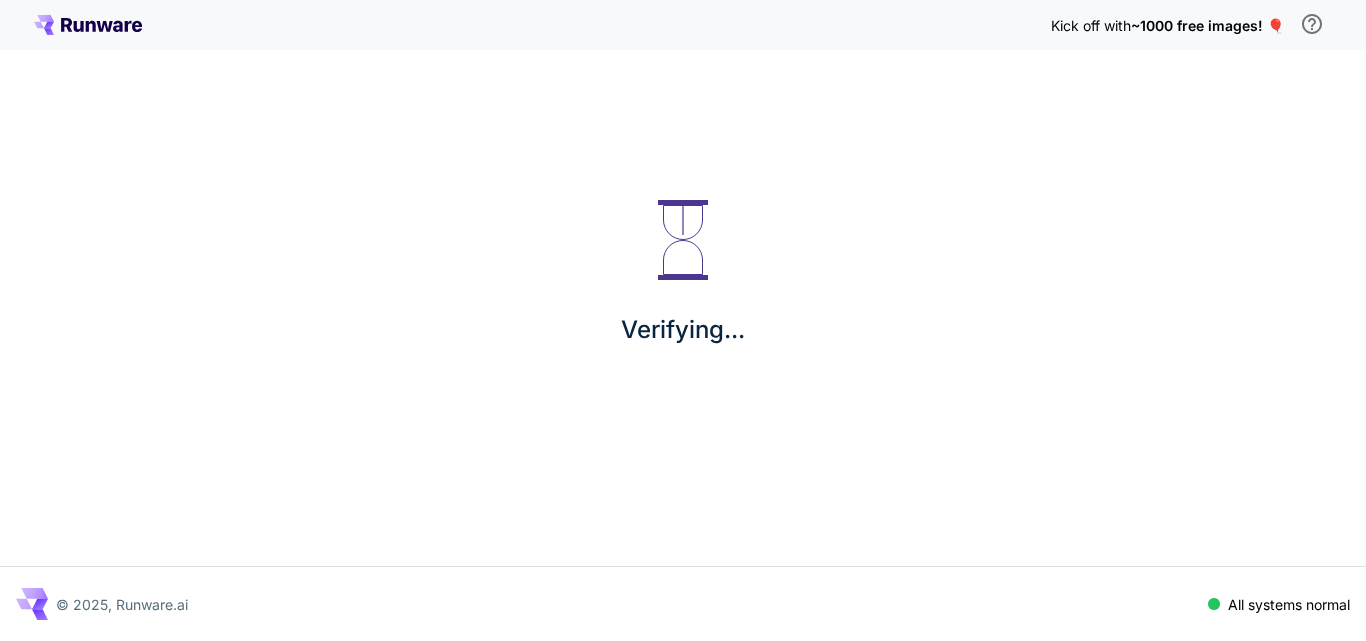 scroll, scrollTop: 0, scrollLeft: 0, axis: both 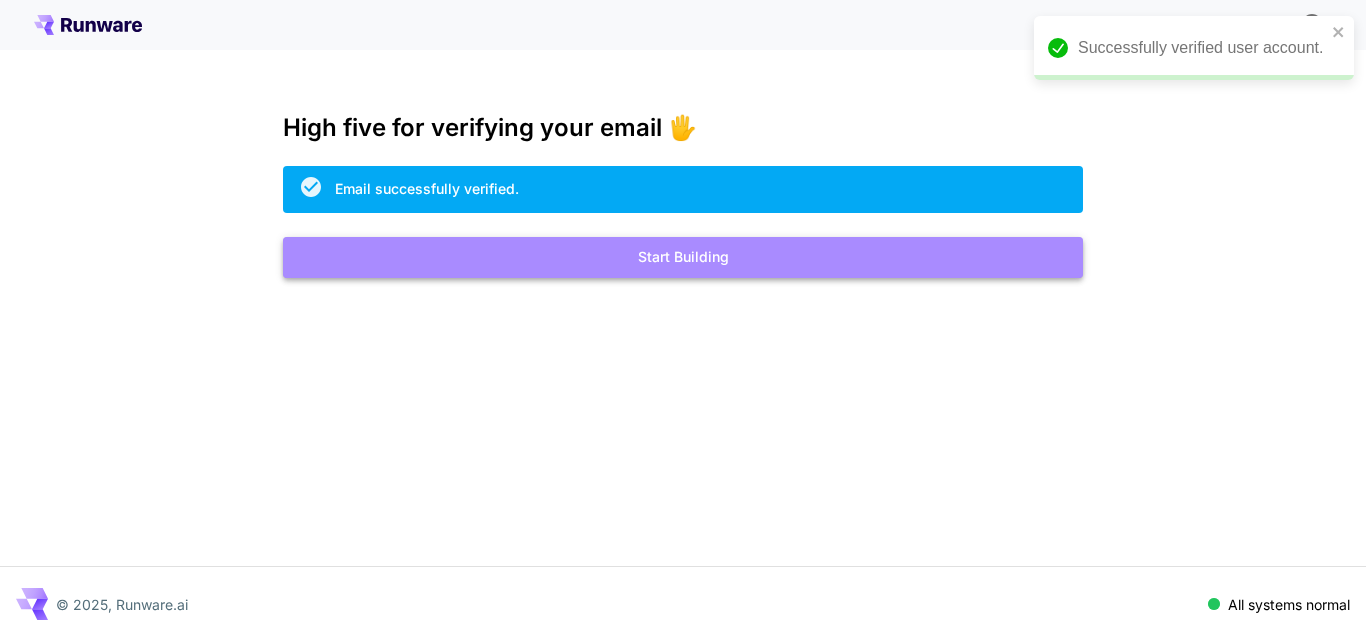 click on "Start Building" at bounding box center [683, 257] 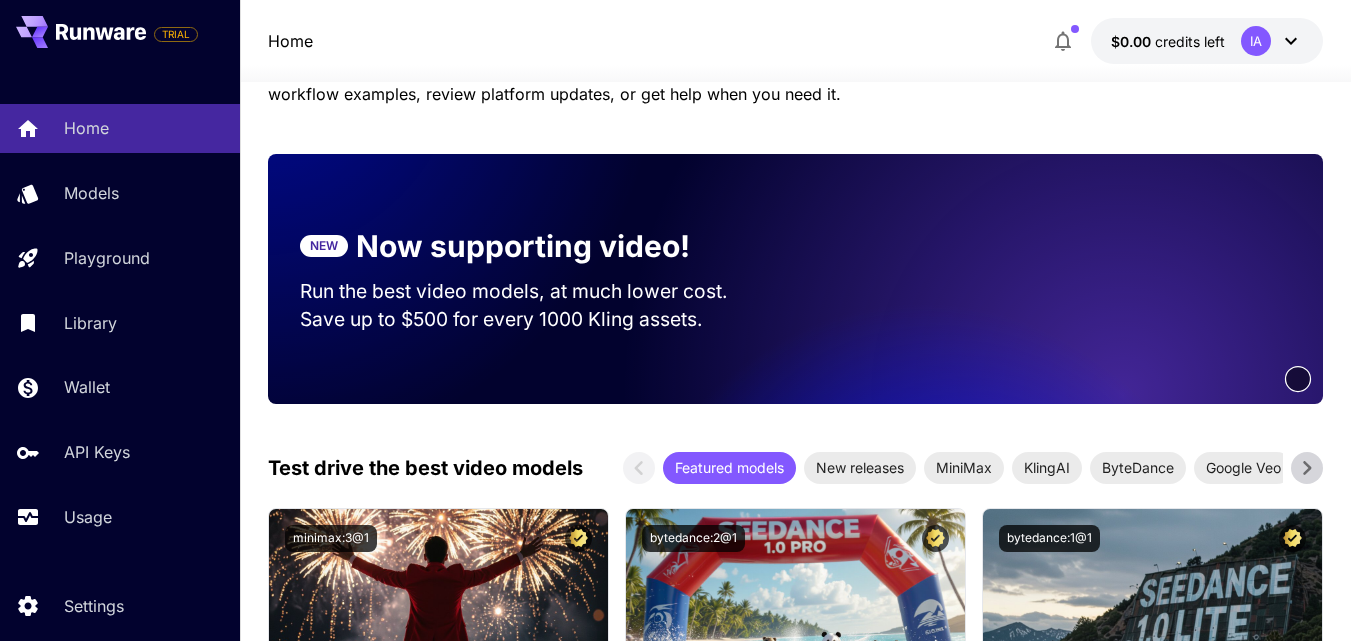 scroll, scrollTop: 0, scrollLeft: 0, axis: both 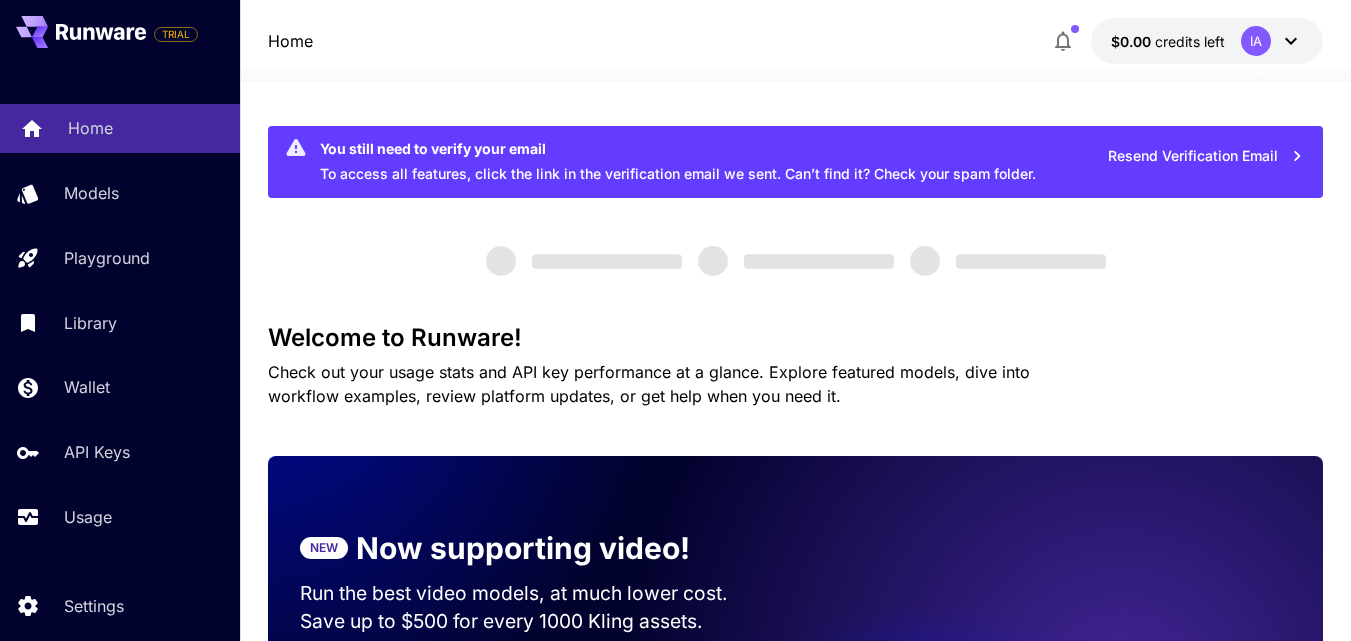 click on "Home" at bounding box center [146, 128] 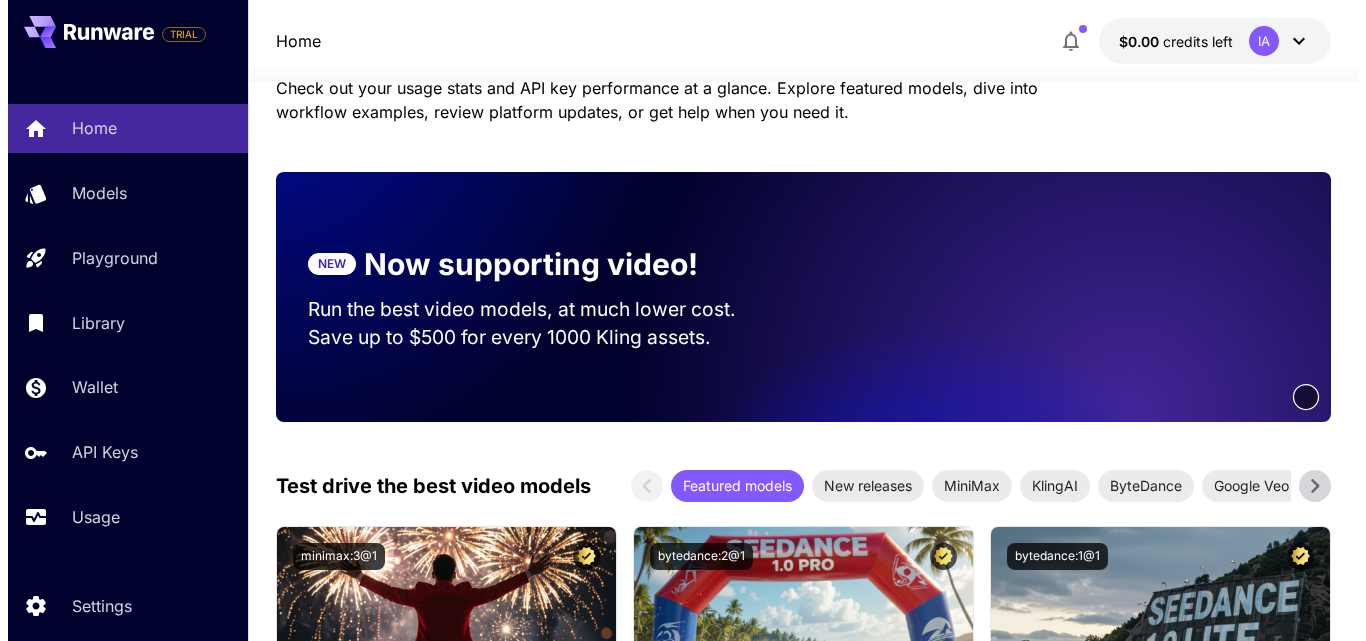 scroll, scrollTop: 0, scrollLeft: 0, axis: both 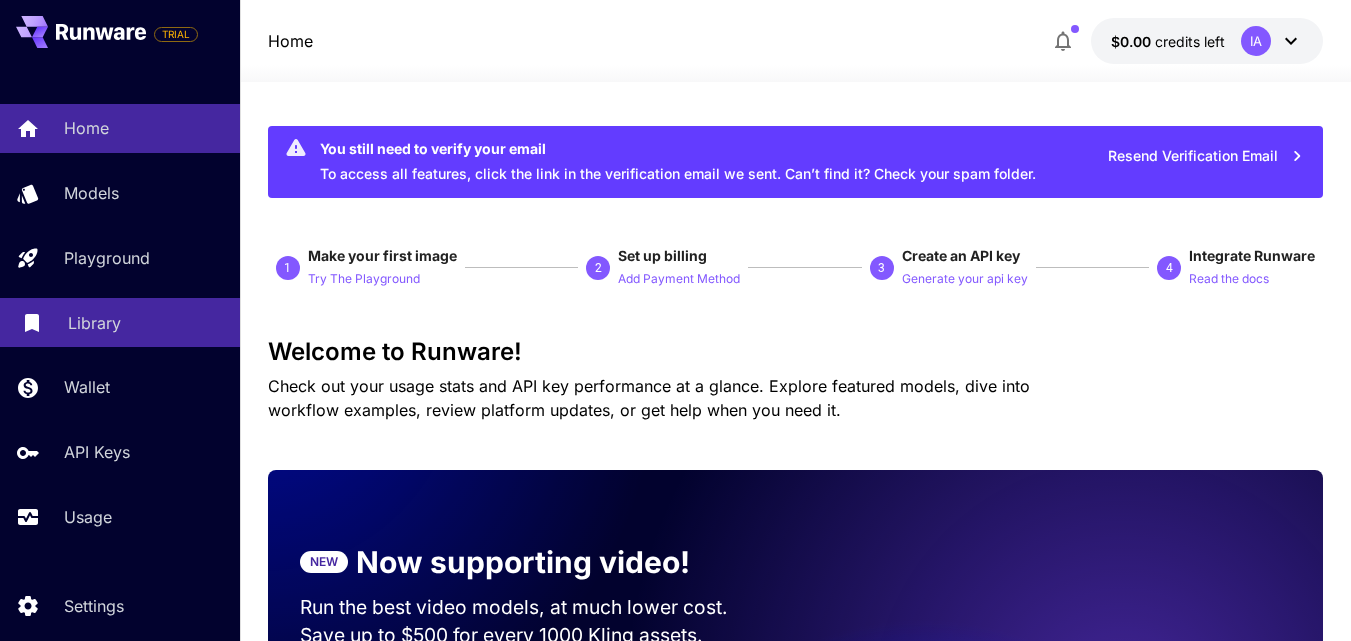 click on "Library" at bounding box center [94, 323] 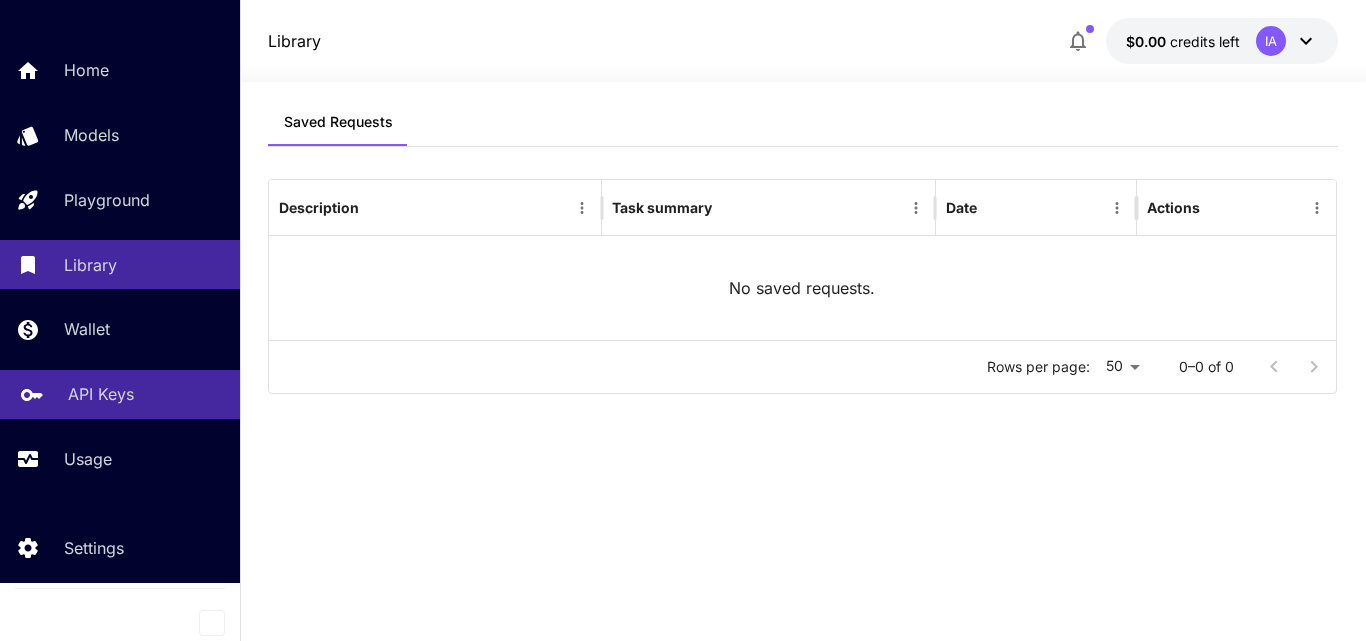 scroll, scrollTop: 0, scrollLeft: 0, axis: both 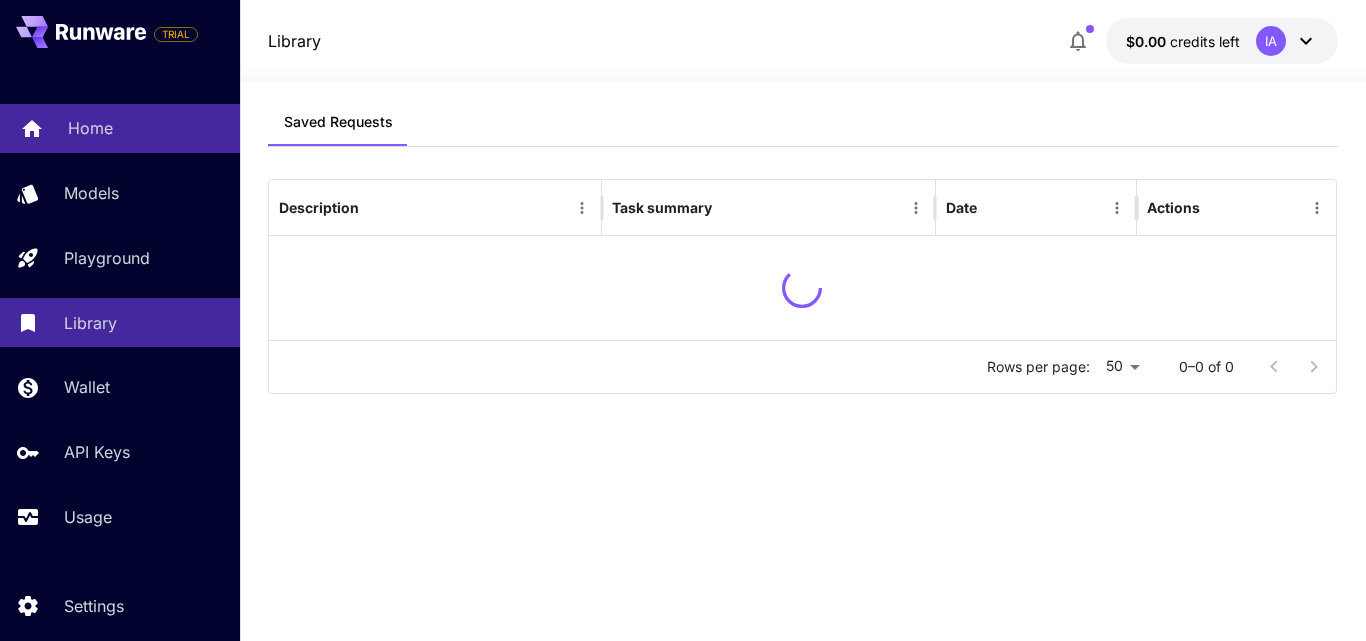 click on "Home" at bounding box center (90, 128) 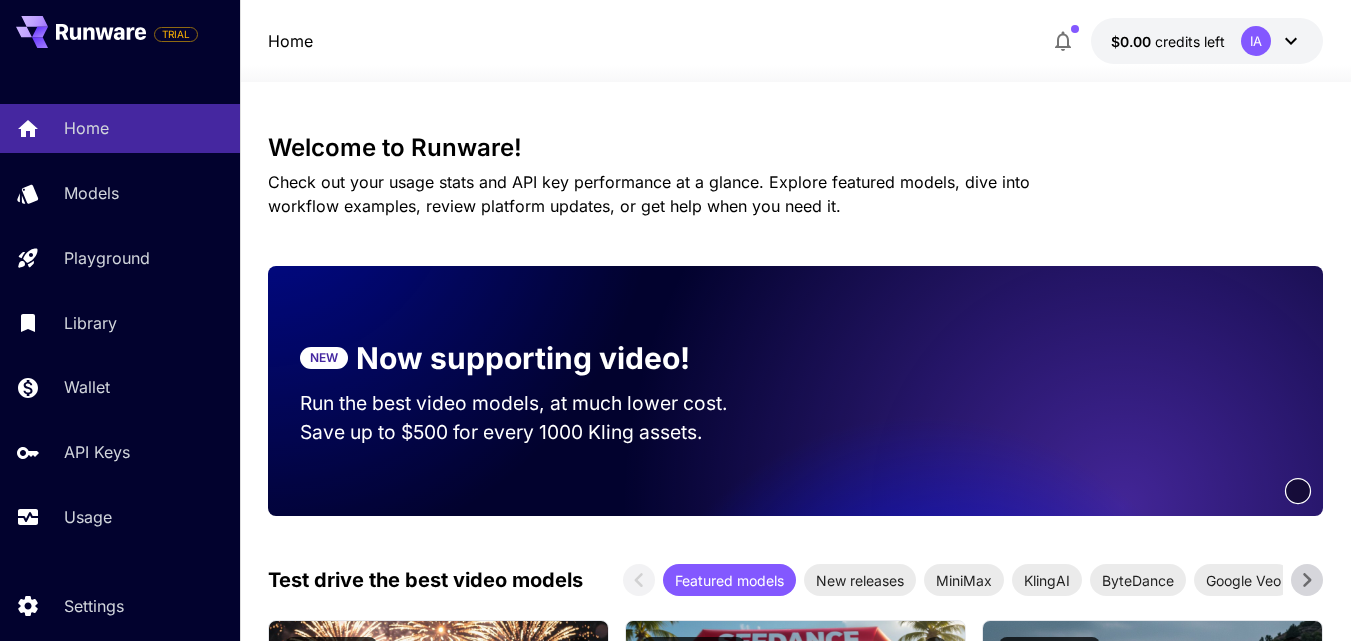 scroll, scrollTop: 0, scrollLeft: 0, axis: both 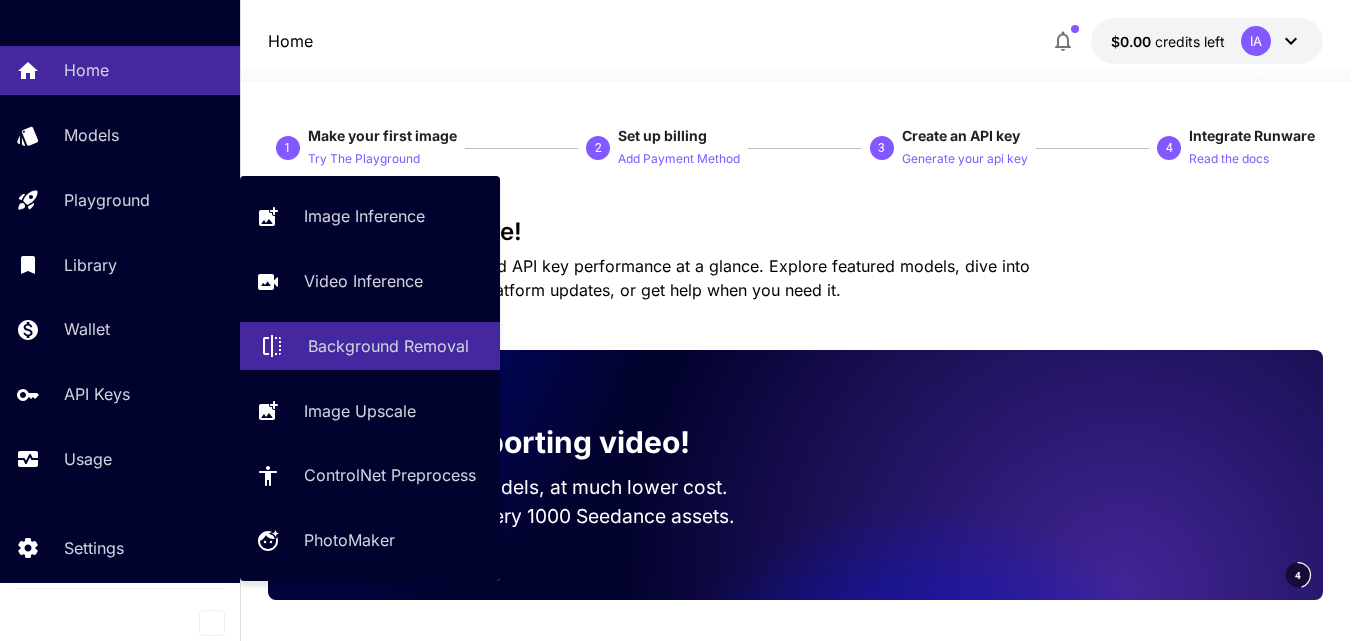 click on "Background Removal" at bounding box center [388, 346] 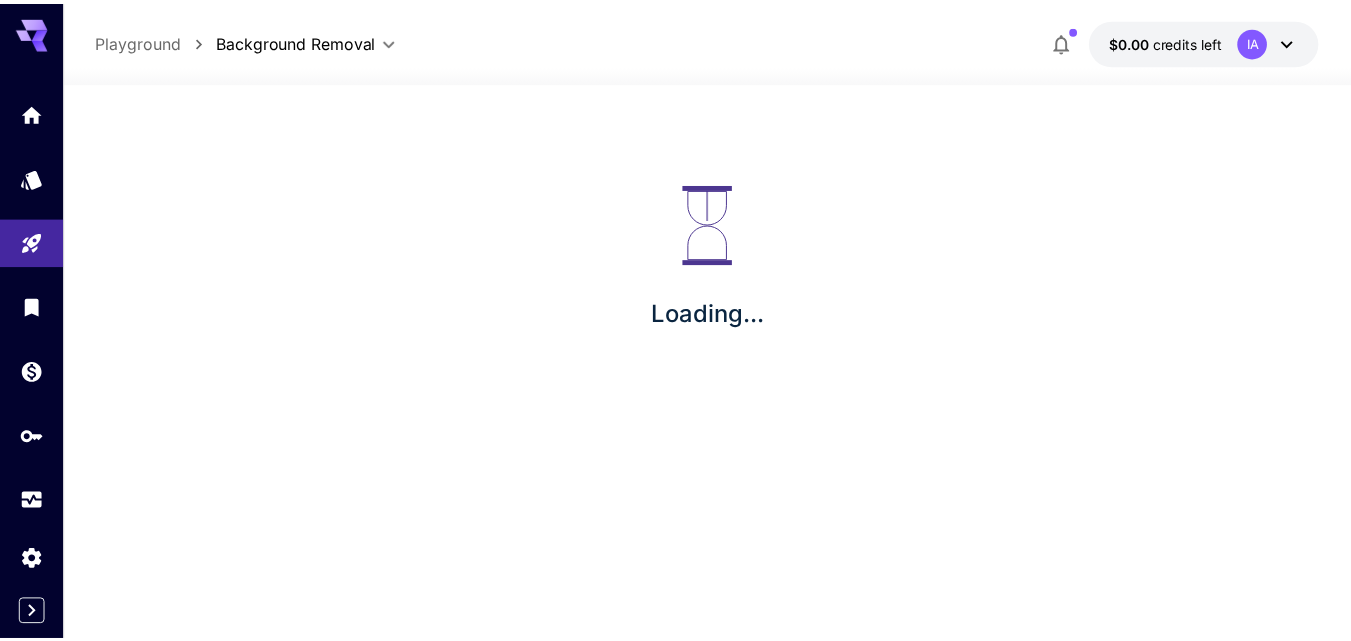 scroll, scrollTop: 0, scrollLeft: 0, axis: both 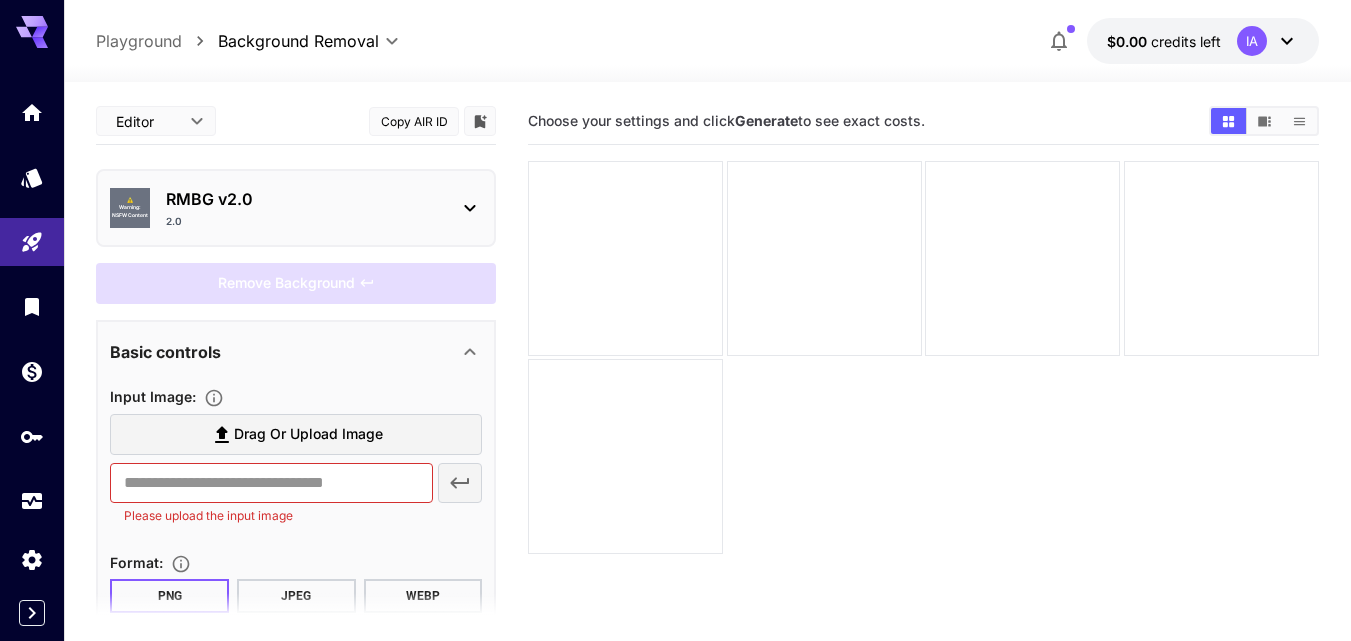 click 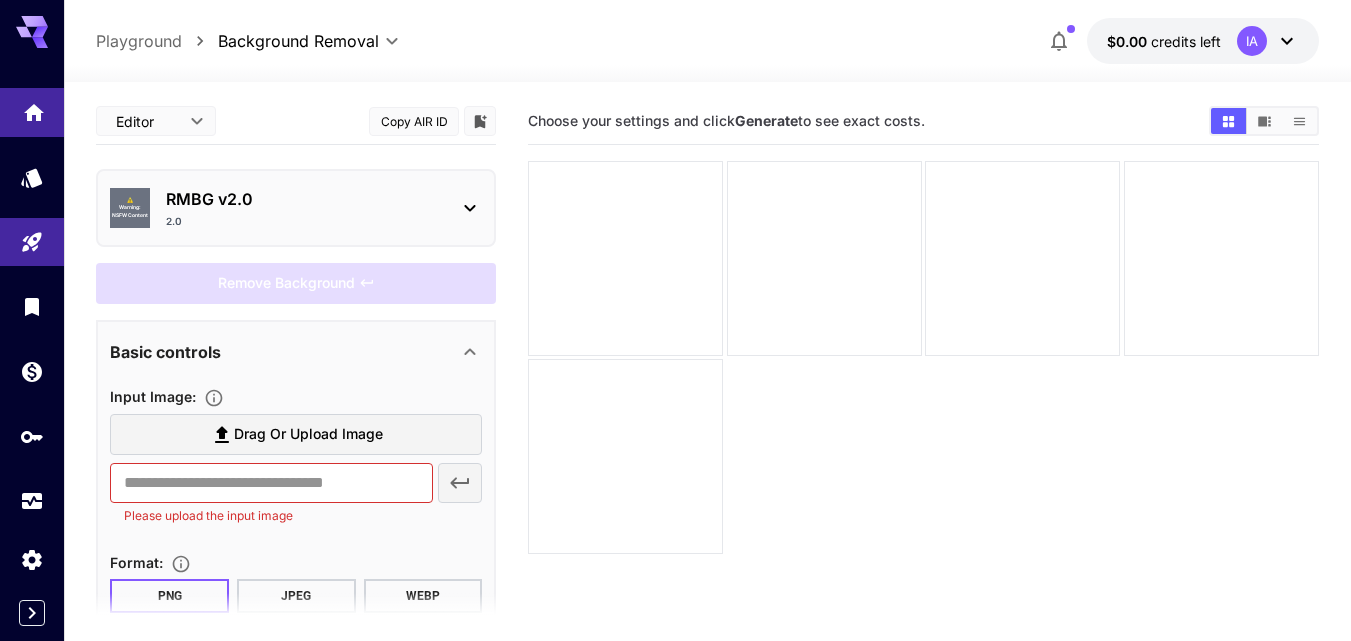 click at bounding box center (32, 112) 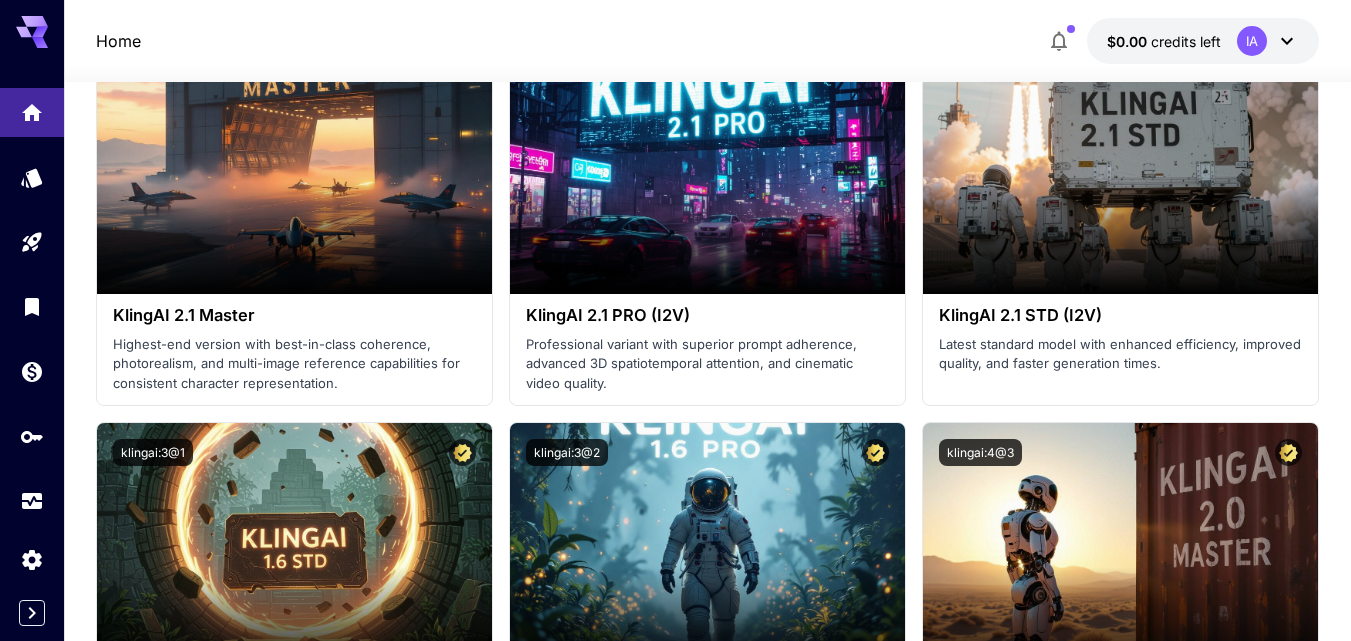 scroll, scrollTop: 0, scrollLeft: 0, axis: both 